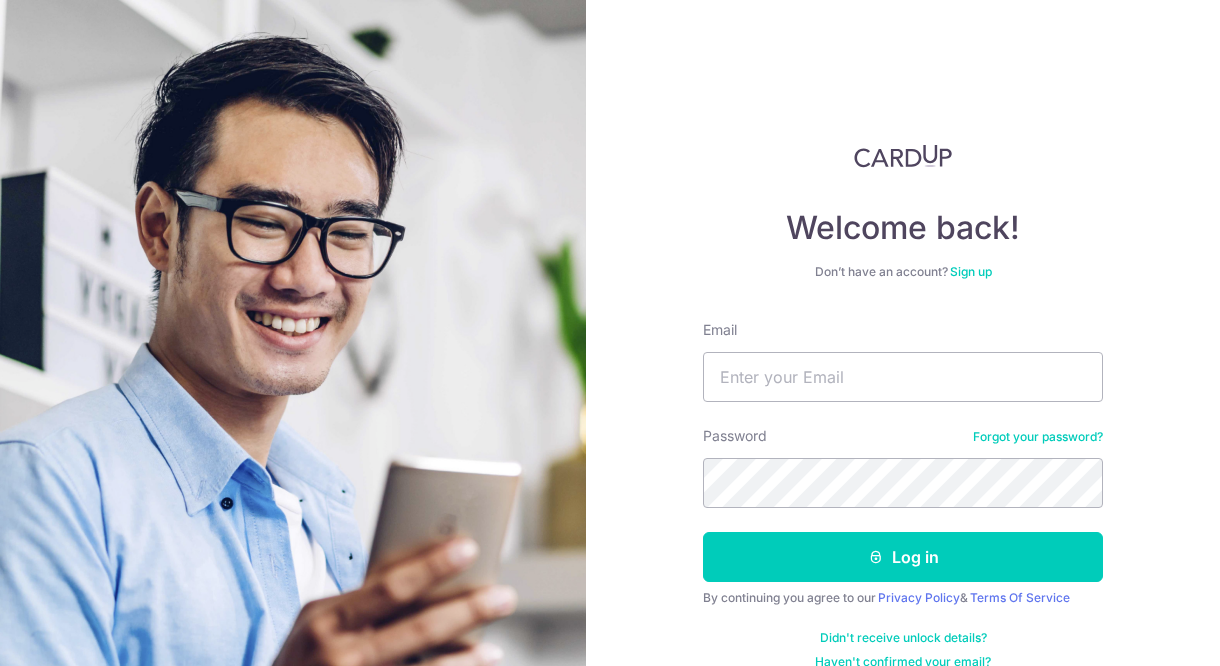 scroll, scrollTop: 0, scrollLeft: 0, axis: both 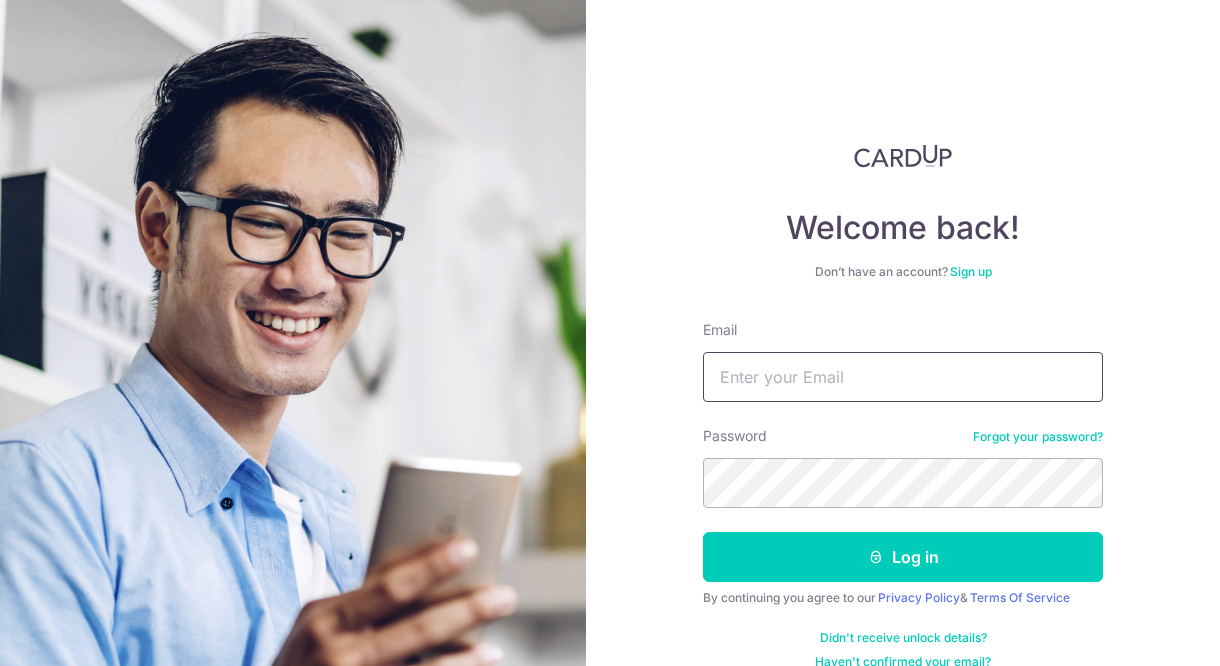 click on "Email" at bounding box center [903, 377] 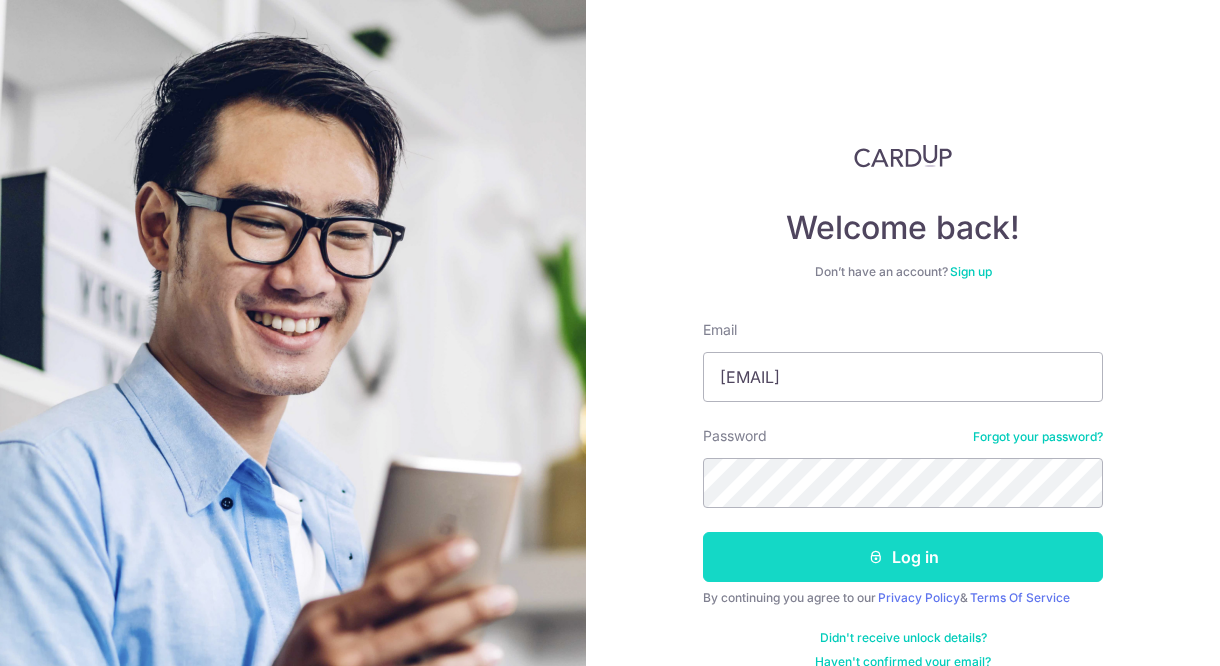 click at bounding box center [876, 557] 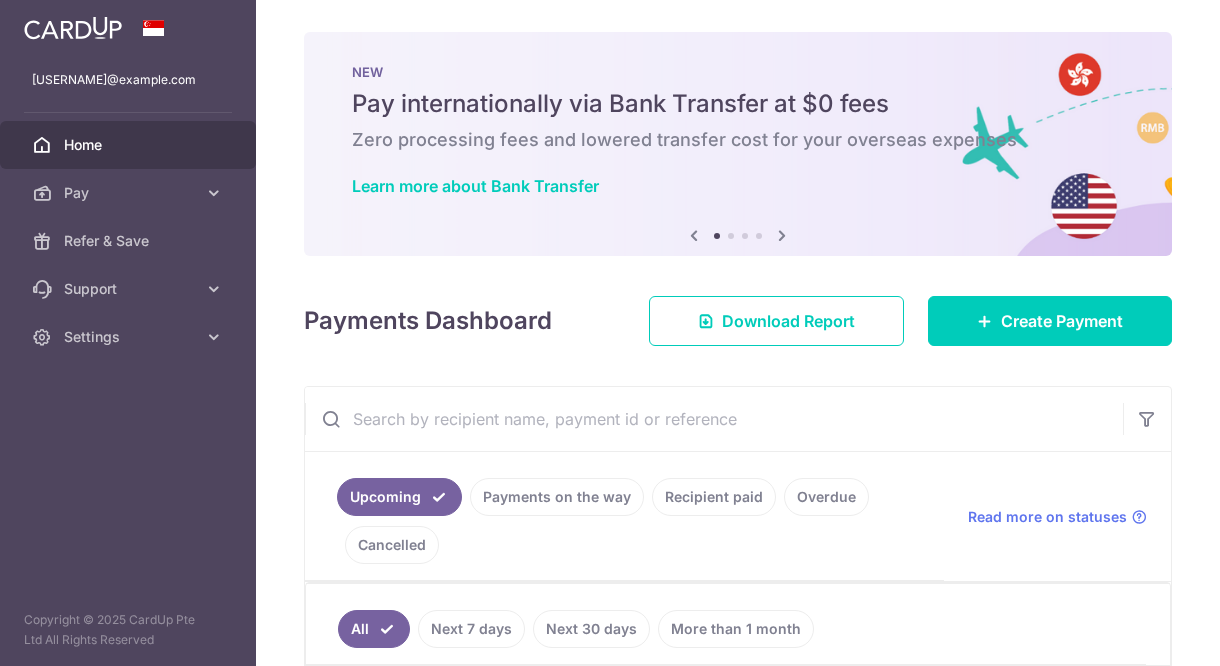 scroll, scrollTop: 0, scrollLeft: 0, axis: both 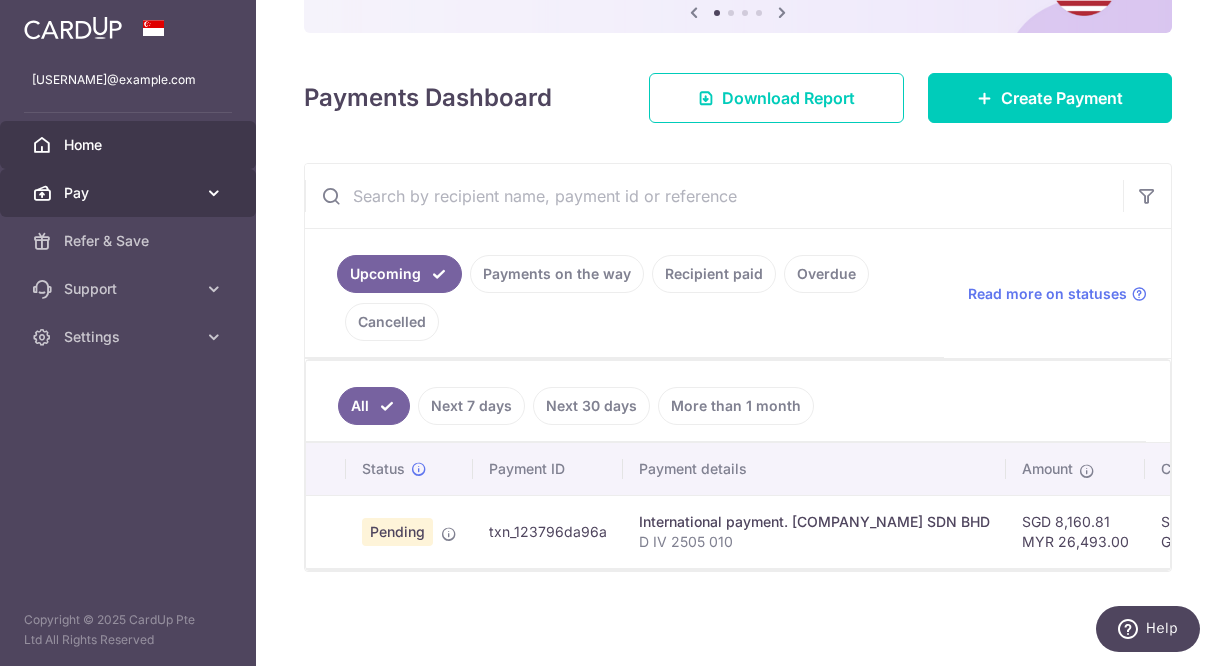 click at bounding box center [214, 193] 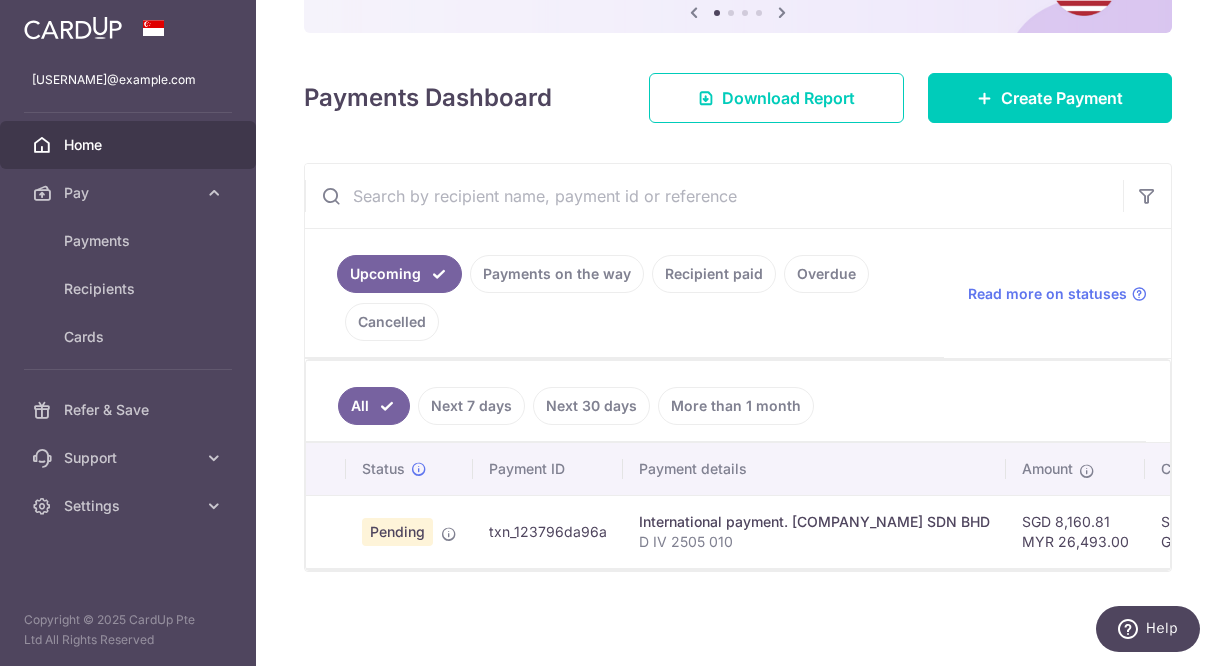 click on "×
Pause Schedule
Pause all future payments in this series
Pause just this one payment
By clicking below, you confirm you are pausing this payment to   on  . Payments can be unpaused at anytime prior to payment taken date.
Confirm
Cancel Schedule
Cancel all future payments in this series
Cancel just this one payment
Confirm
Approve Payment
Recipient Bank Details" at bounding box center [738, 333] 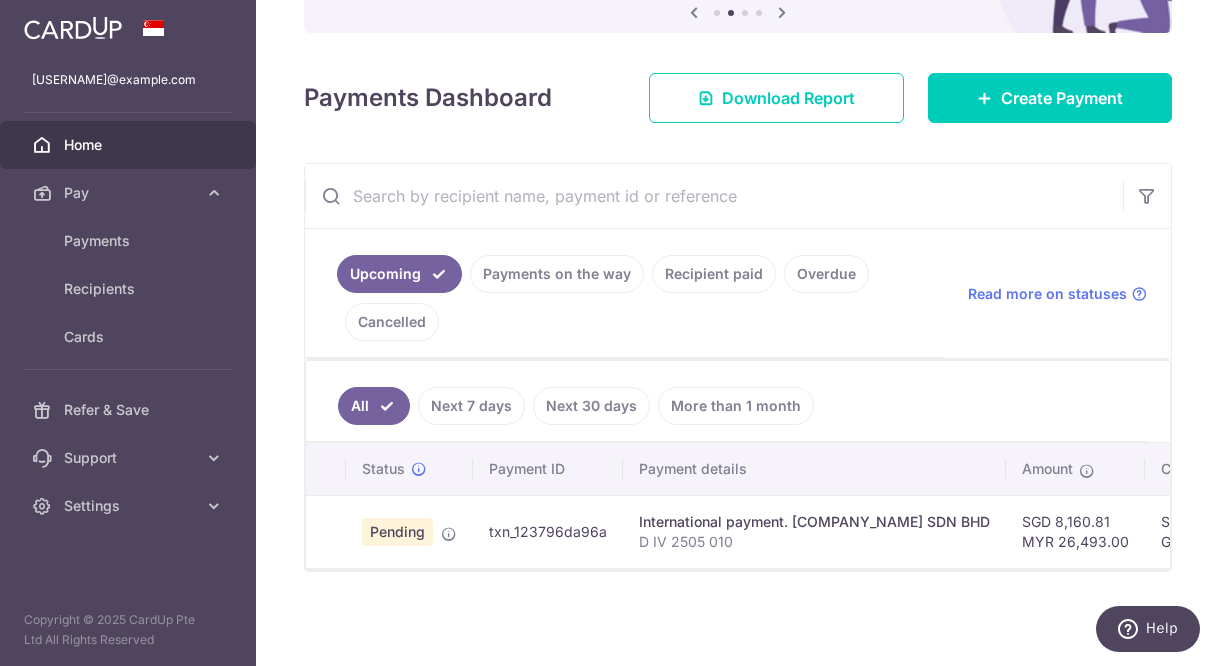 scroll, scrollTop: 233, scrollLeft: 0, axis: vertical 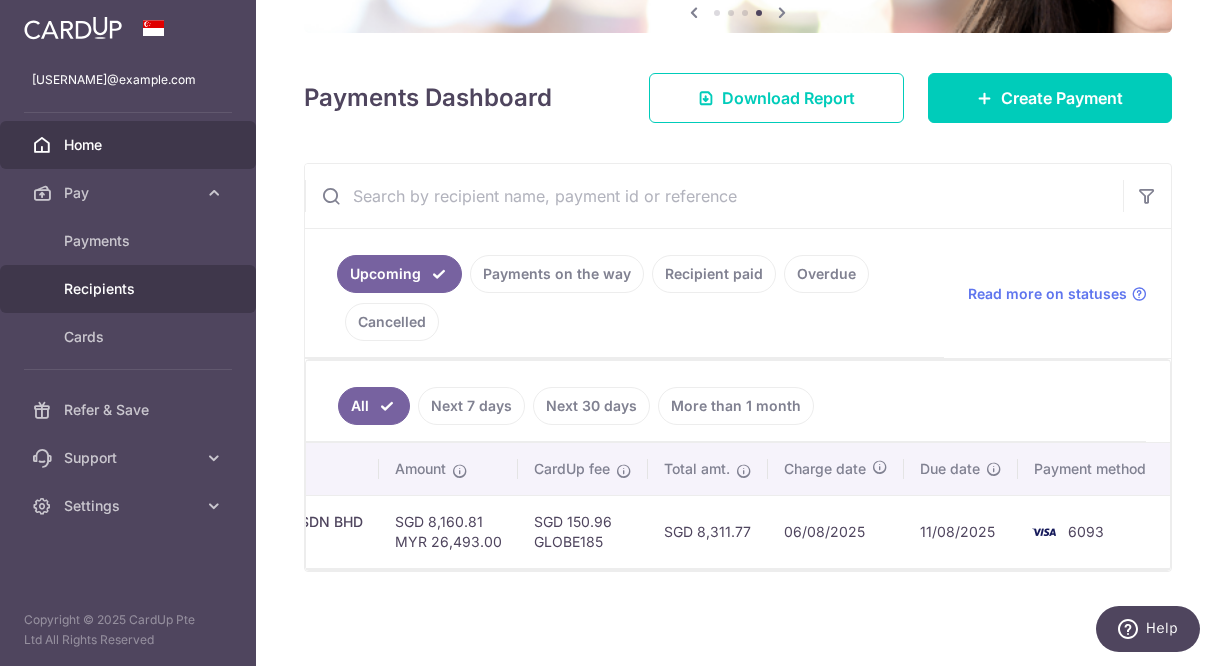 click on "Recipients" at bounding box center [130, 289] 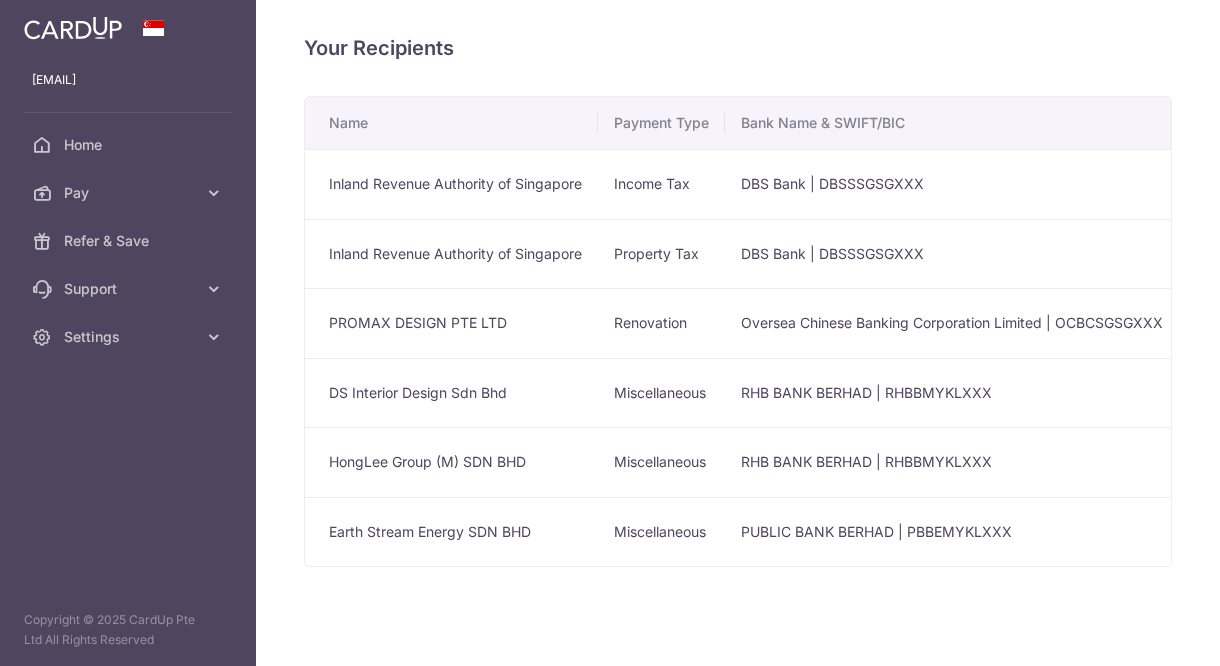 scroll, scrollTop: 0, scrollLeft: 0, axis: both 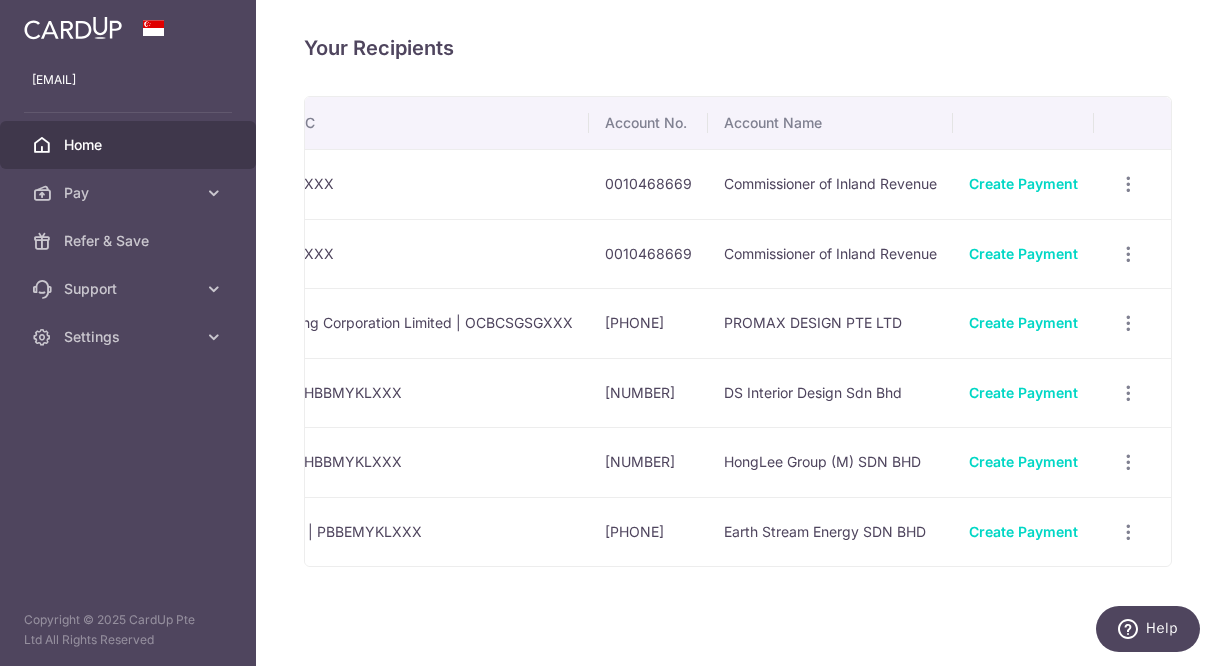 click on "Home" at bounding box center (130, 145) 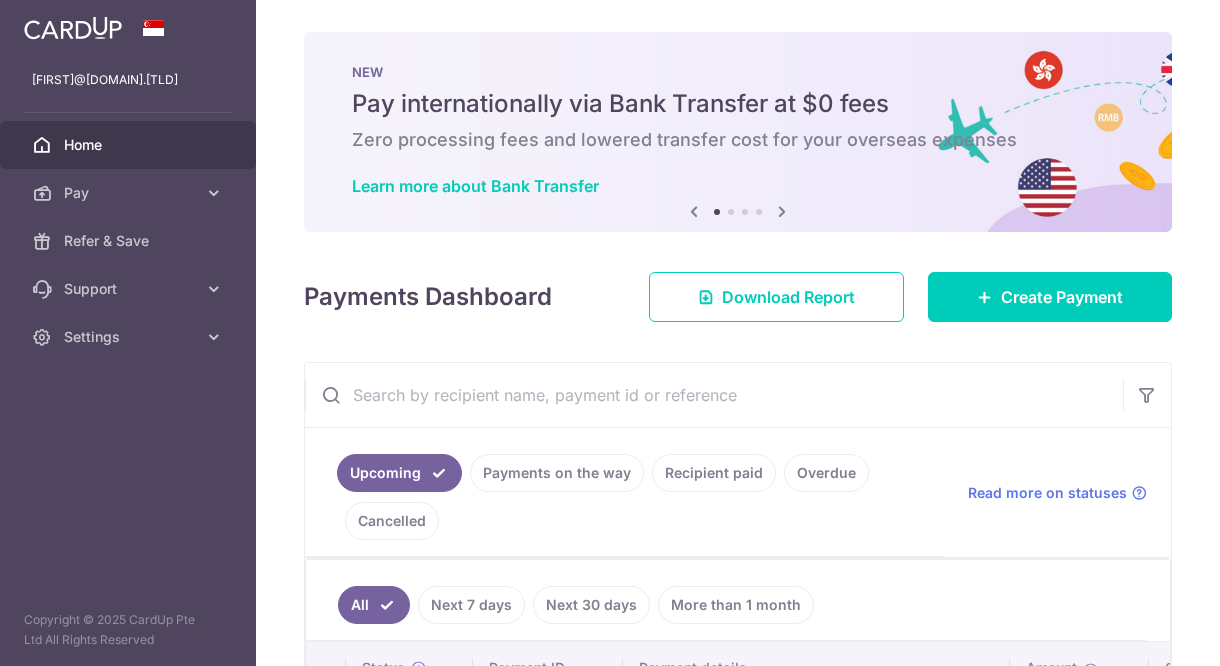 scroll, scrollTop: 0, scrollLeft: 0, axis: both 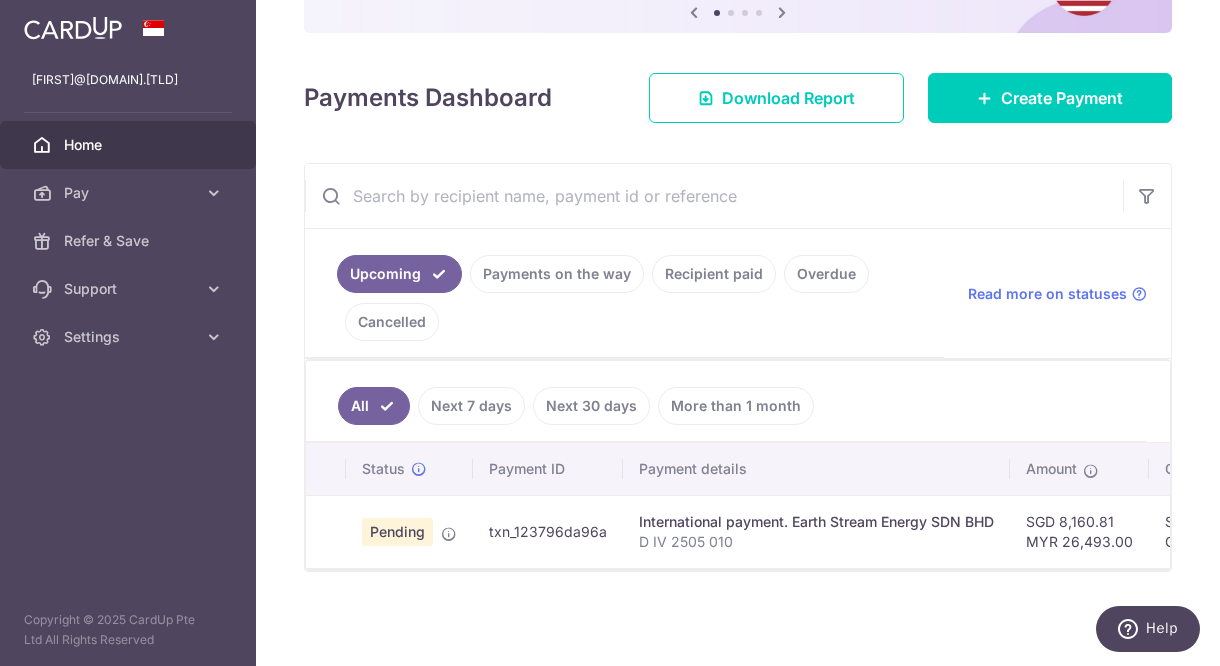 click on "Next 7 days" at bounding box center (471, 406) 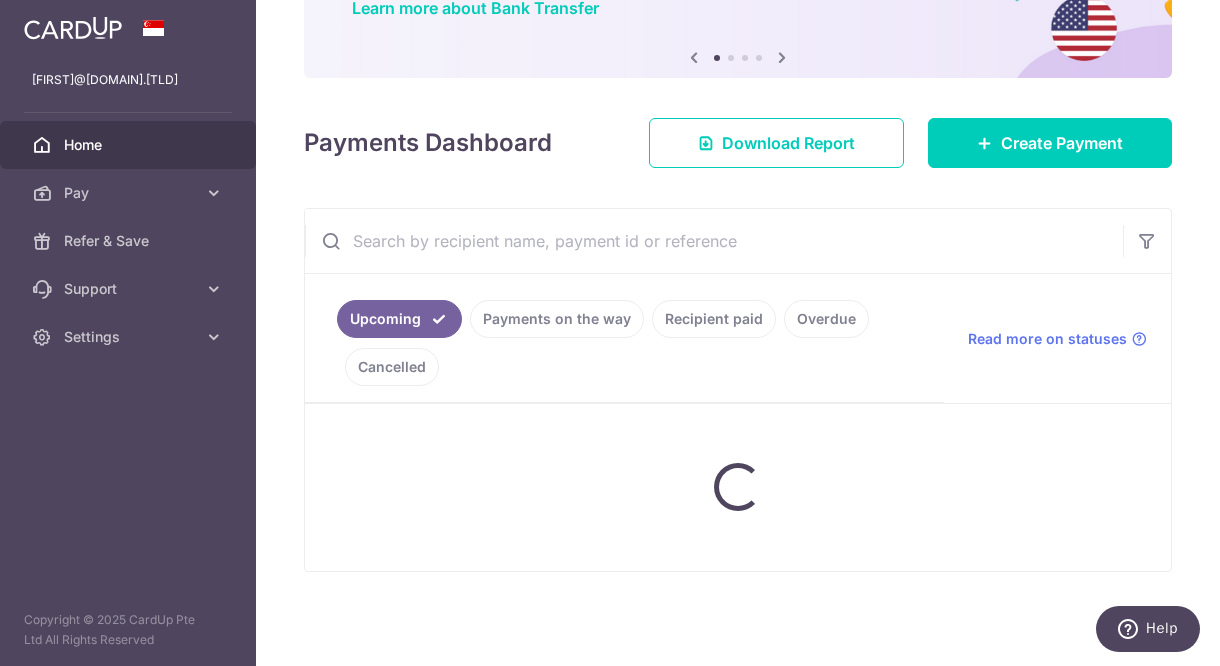 scroll, scrollTop: 233, scrollLeft: 0, axis: vertical 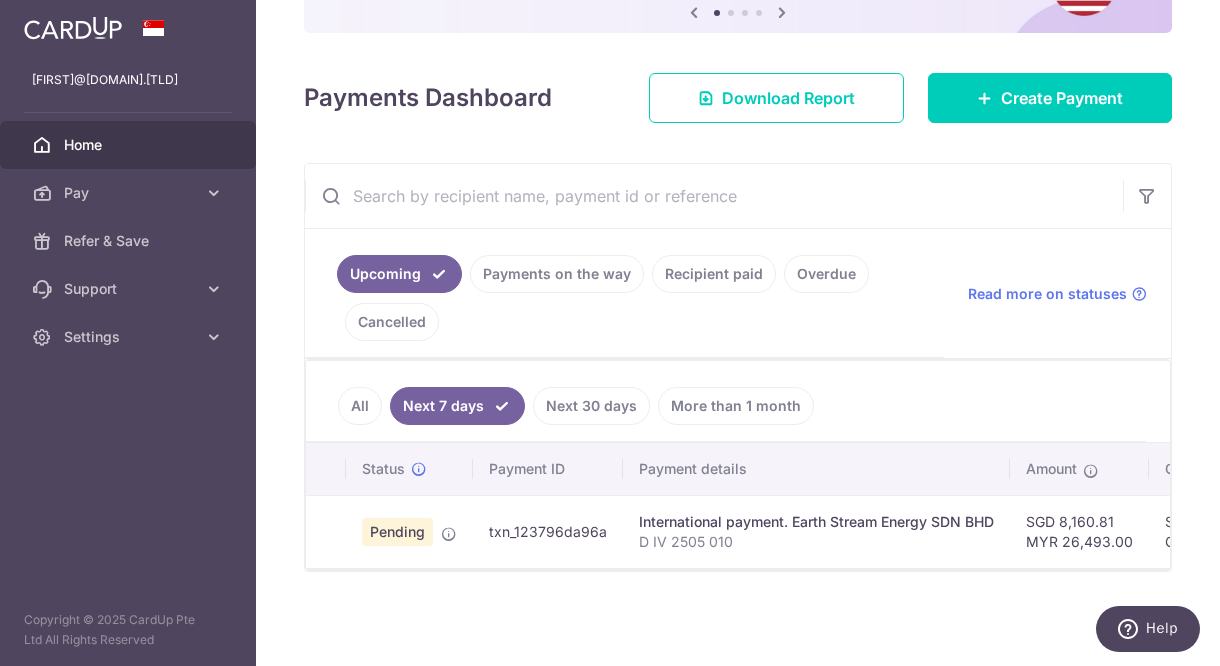 click on "Next 30 days" at bounding box center (591, 406) 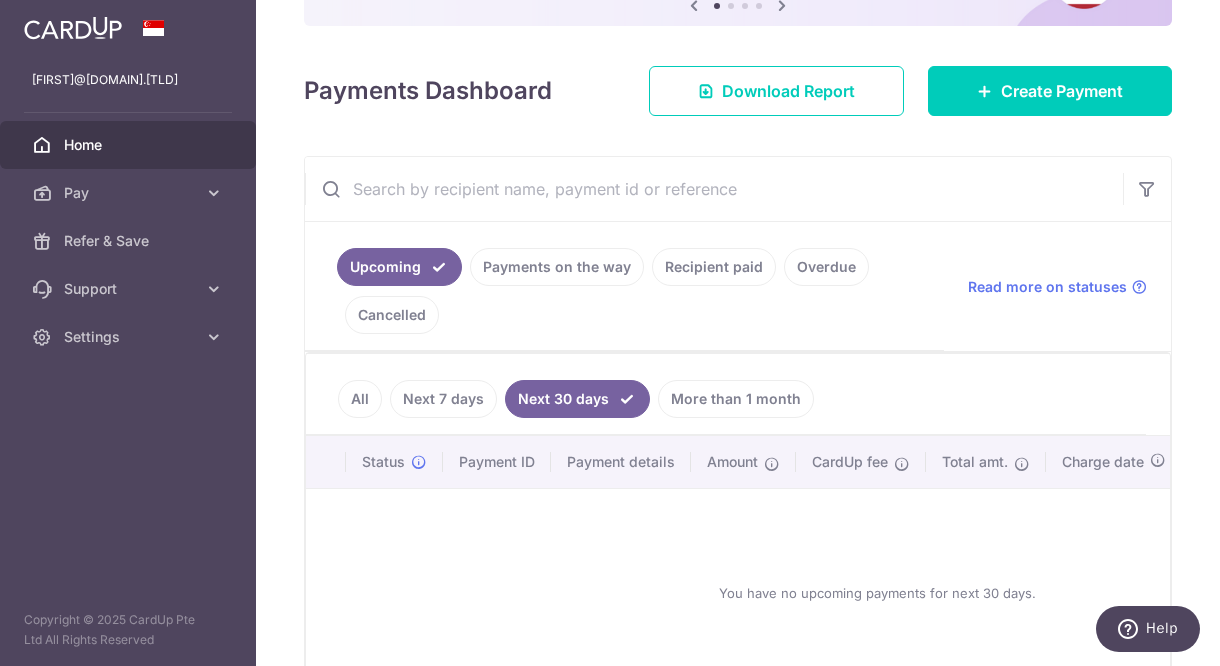 scroll, scrollTop: 337, scrollLeft: 0, axis: vertical 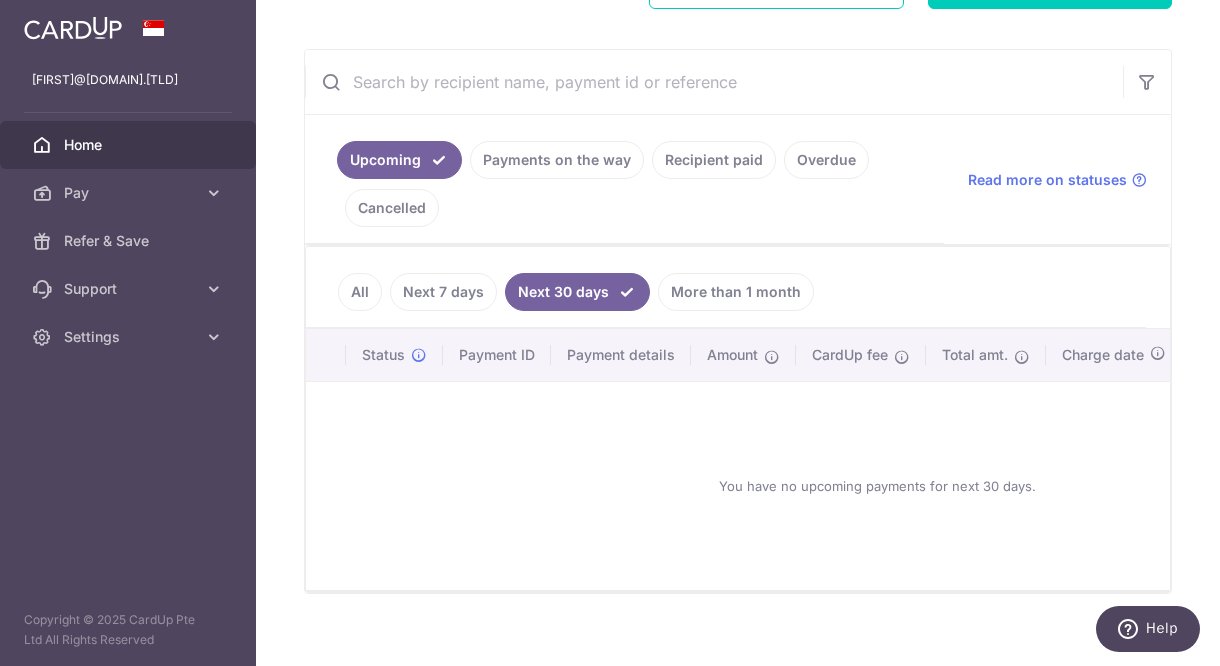 click on "More than 1 month" at bounding box center (736, 292) 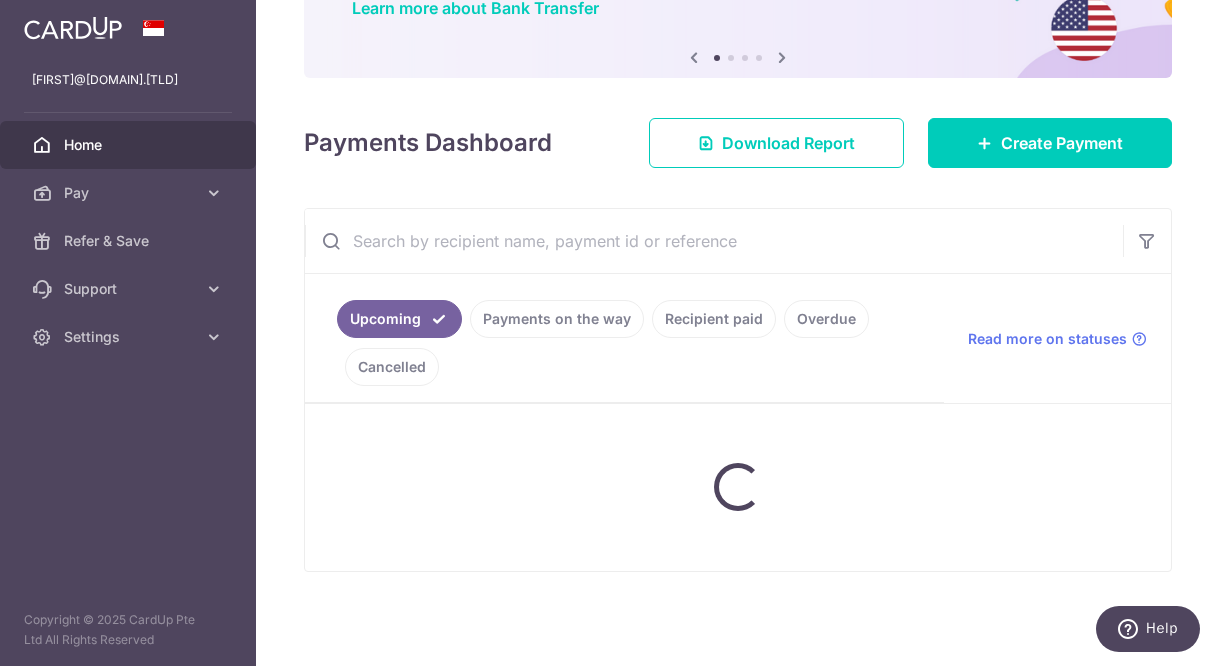 scroll, scrollTop: 337, scrollLeft: 0, axis: vertical 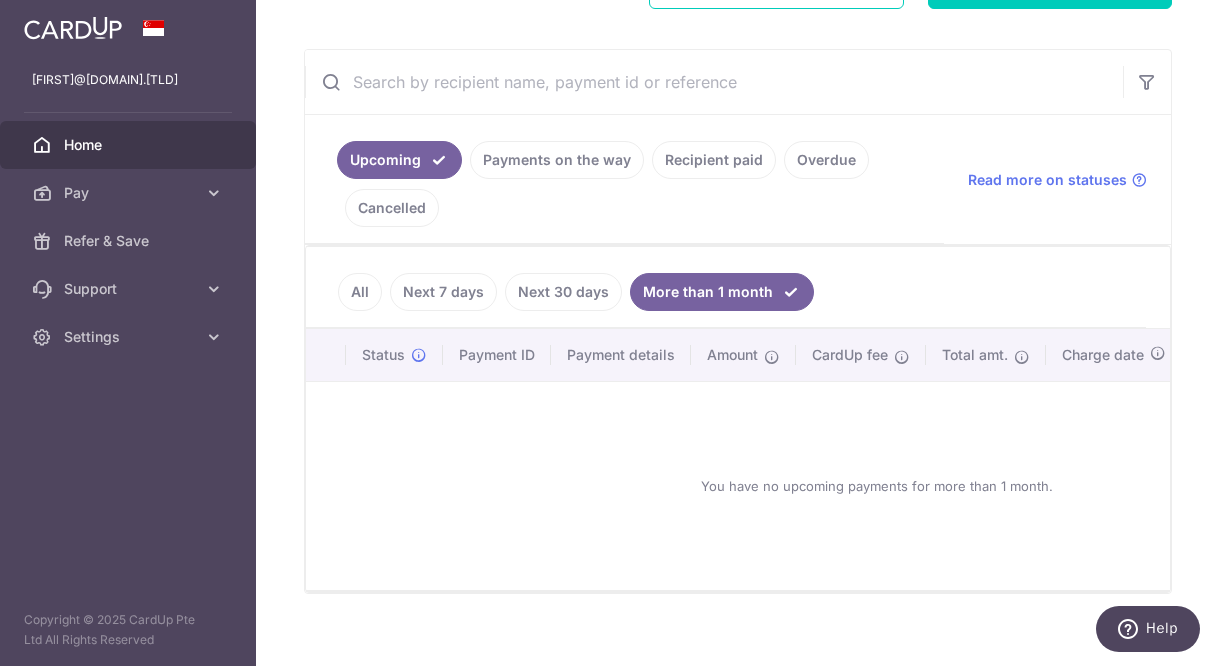click on "Next 7 days" at bounding box center [443, 292] 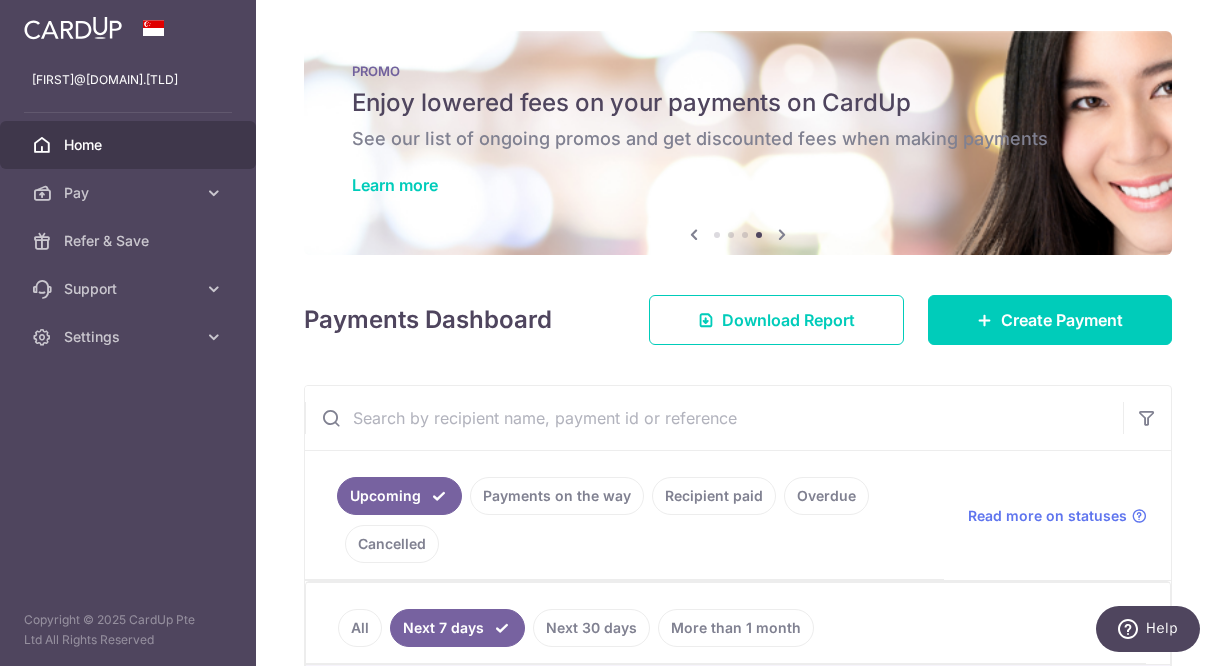 scroll, scrollTop: 0, scrollLeft: 0, axis: both 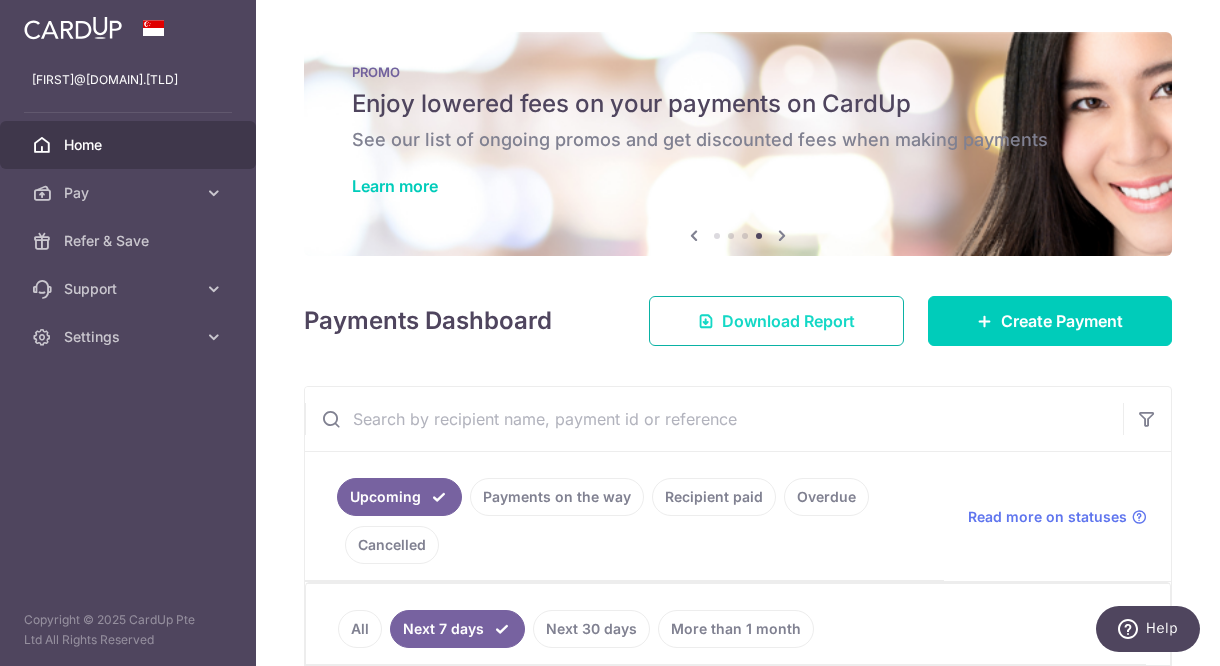click on "Download Report" at bounding box center [788, 321] 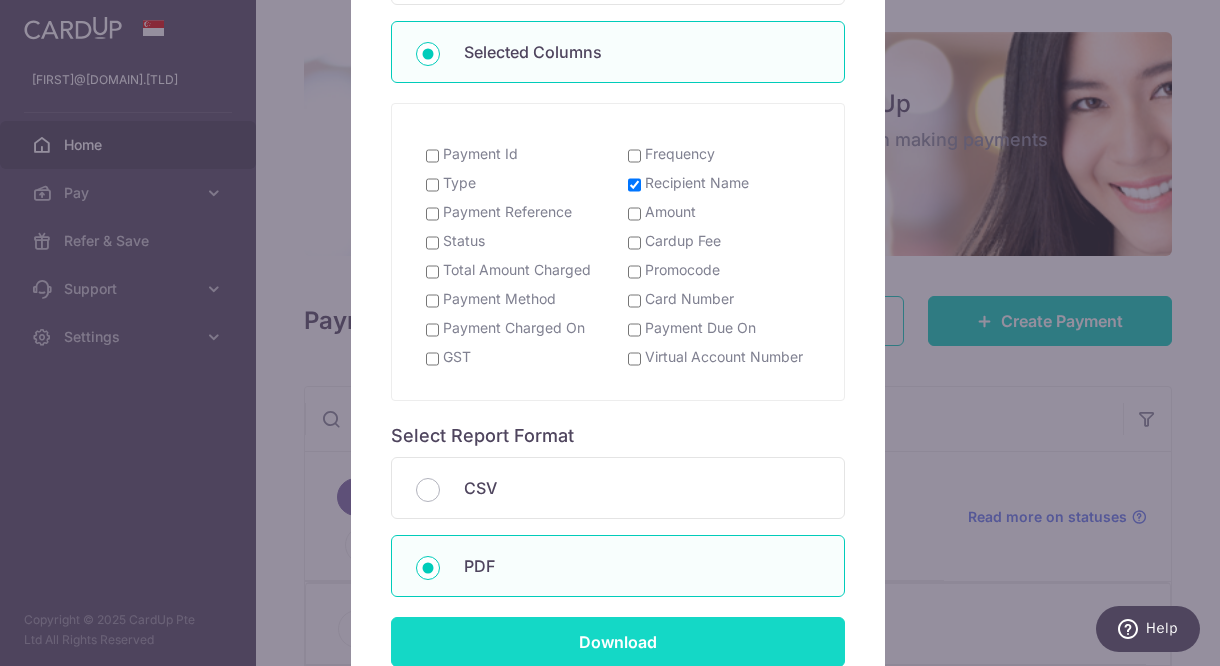 scroll, scrollTop: 301, scrollLeft: 0, axis: vertical 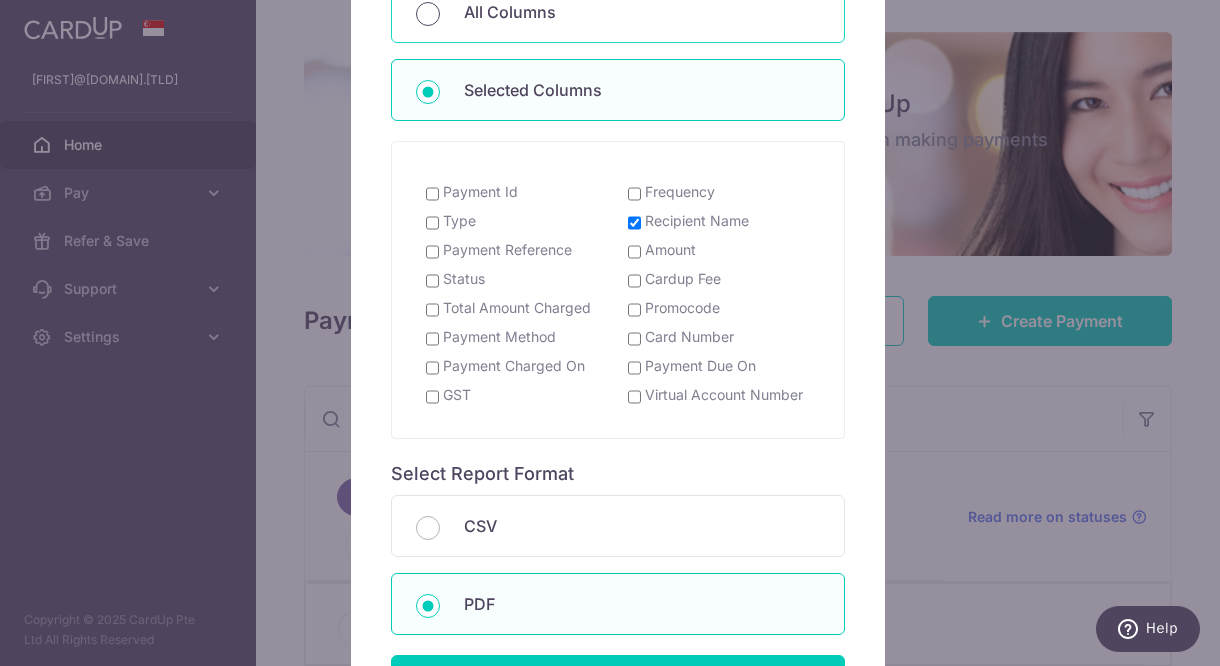 click on "All Columns" at bounding box center (428, 14) 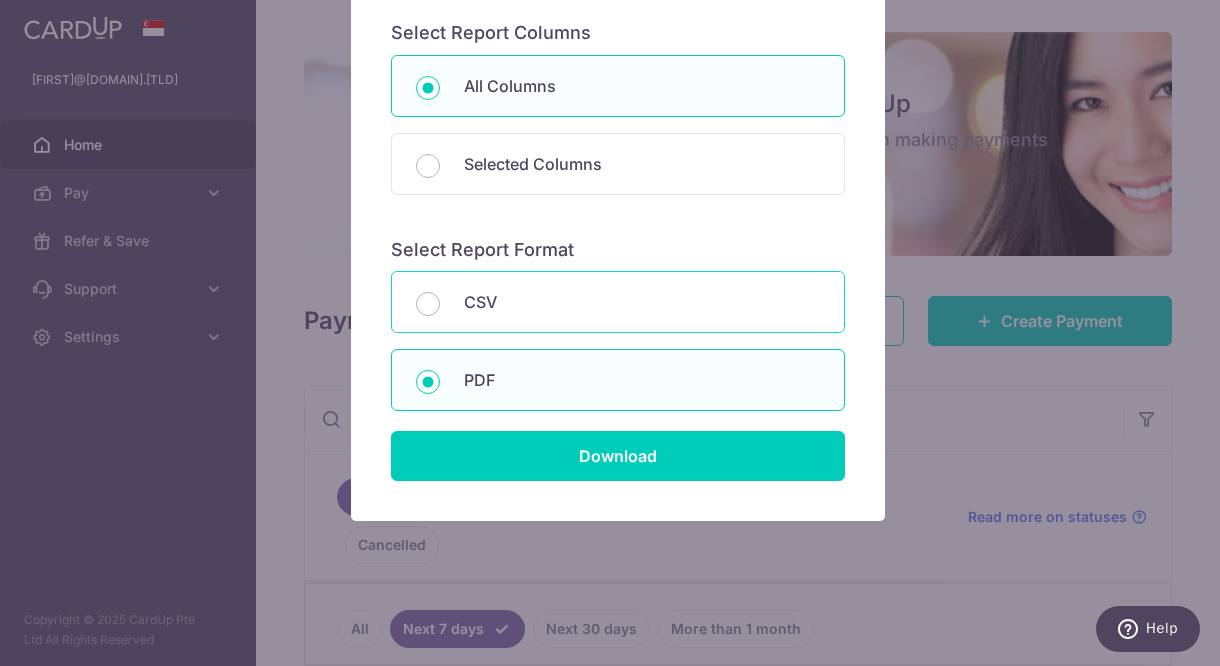 scroll, scrollTop: 227, scrollLeft: 0, axis: vertical 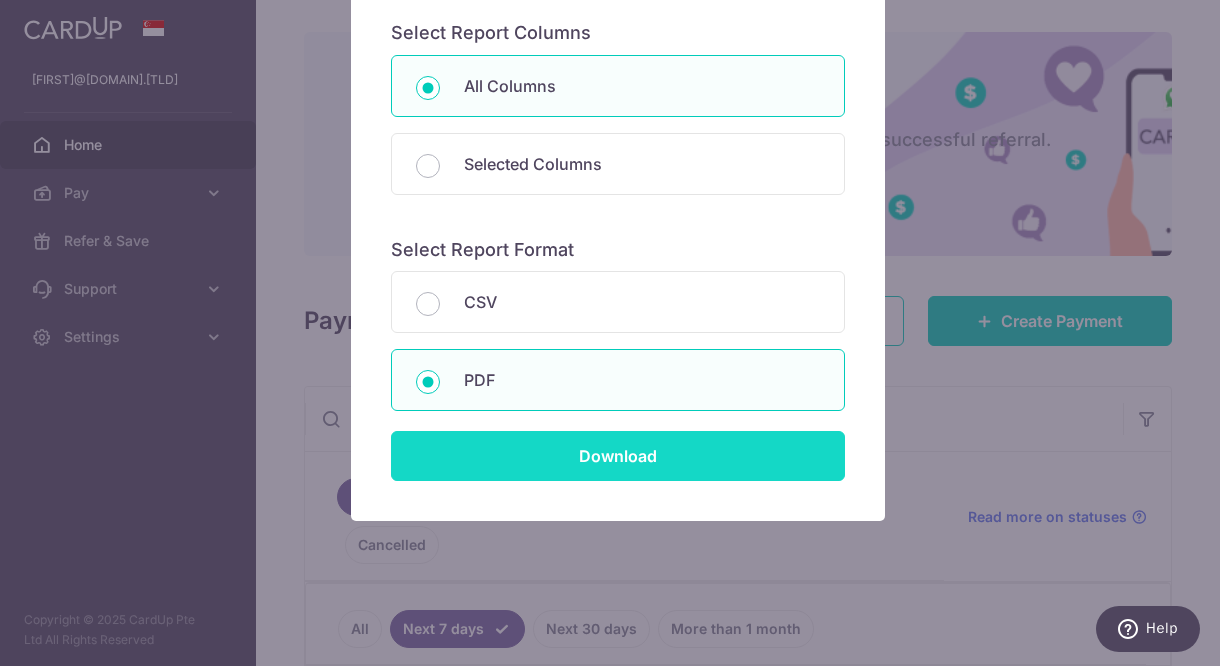 click on "Download" at bounding box center (618, 456) 